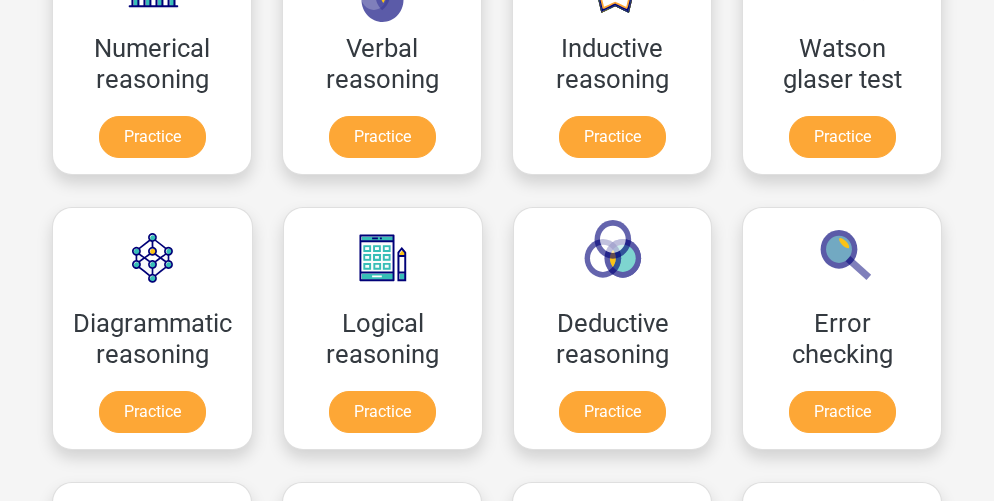 scroll, scrollTop: 303, scrollLeft: 0, axis: vertical 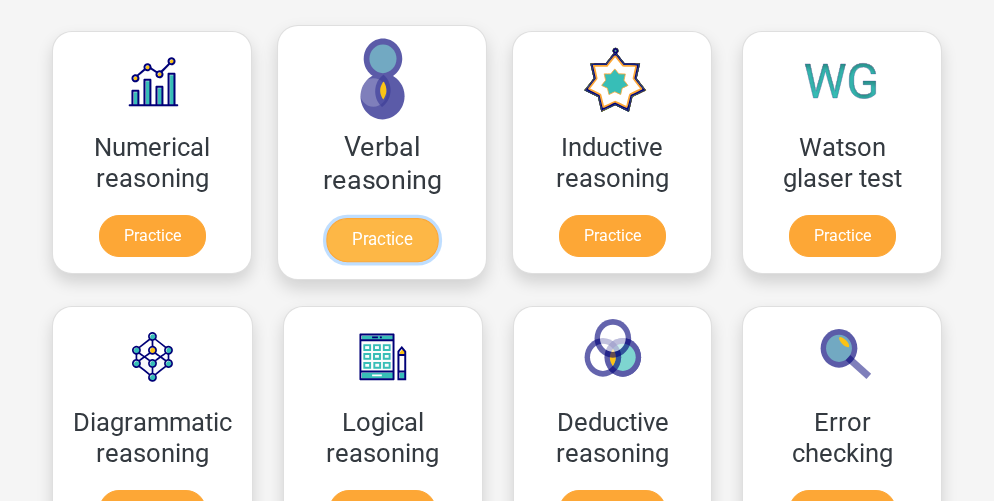 click on "Practice" at bounding box center (382, 240) 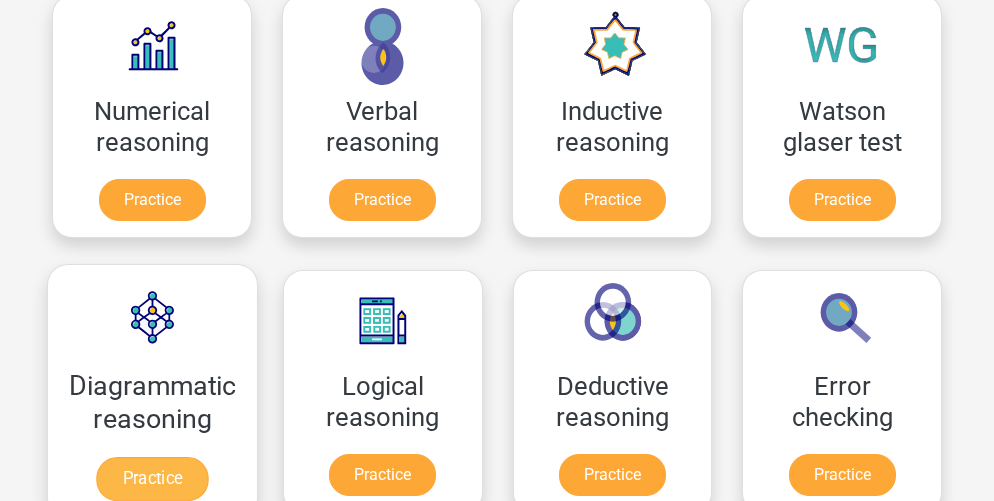 scroll, scrollTop: 340, scrollLeft: 0, axis: vertical 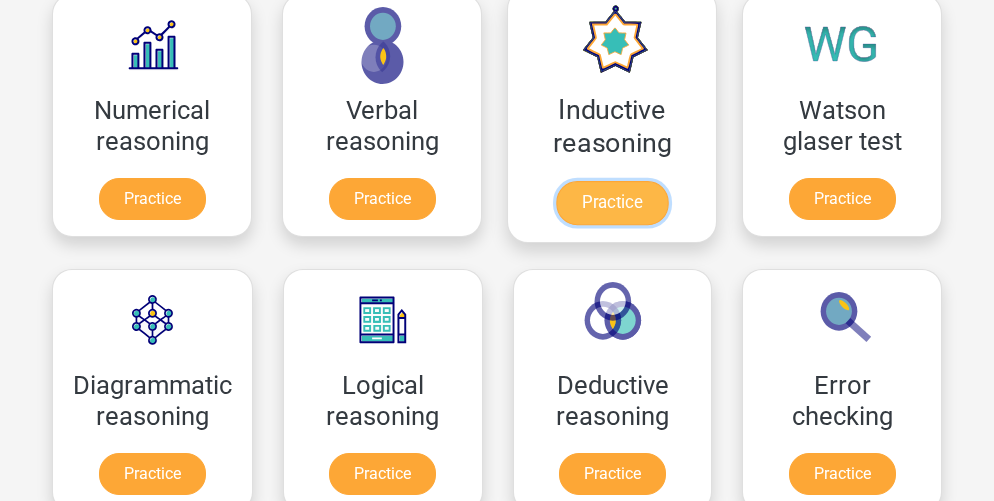 click on "Practice" at bounding box center [612, 203] 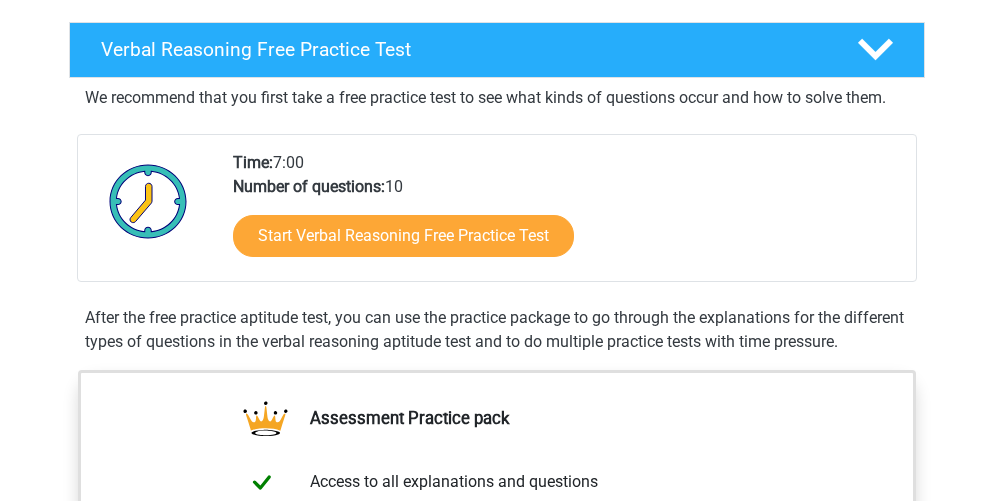 scroll, scrollTop: 319, scrollLeft: 0, axis: vertical 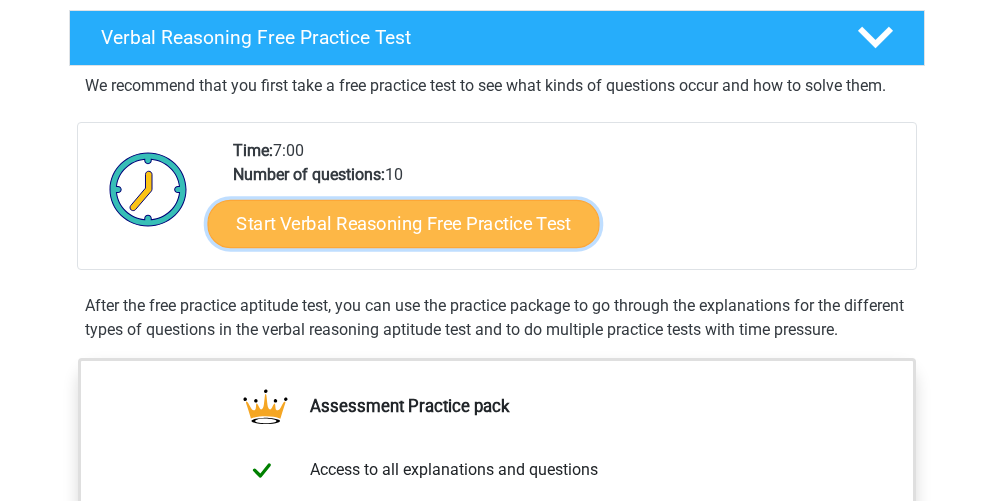 click on "Start Verbal Reasoning
Free Practice Test" at bounding box center [404, 224] 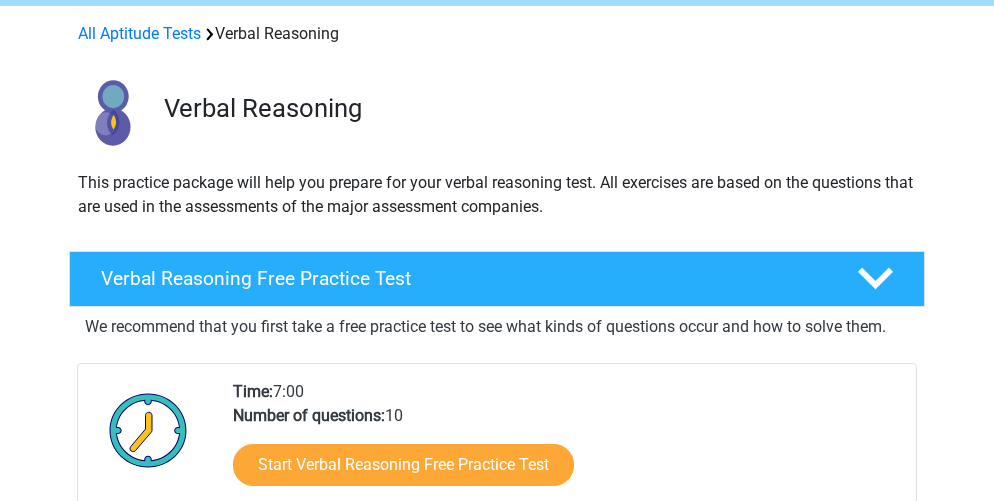 scroll, scrollTop: 0, scrollLeft: 0, axis: both 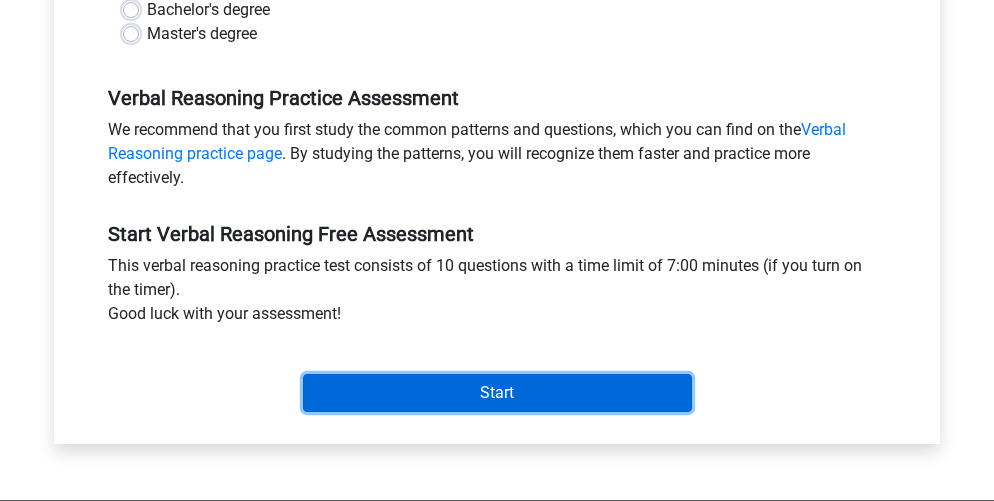 click on "Start" at bounding box center [497, 393] 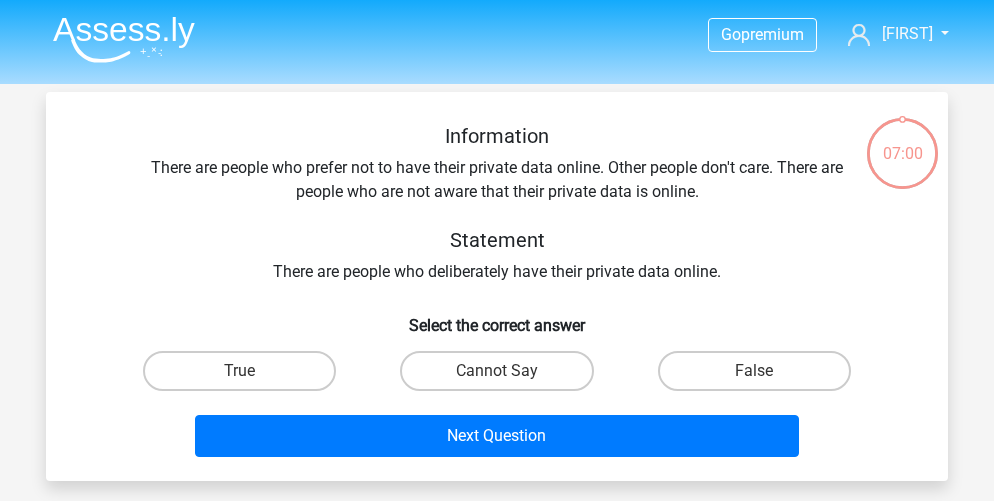 scroll, scrollTop: 0, scrollLeft: 0, axis: both 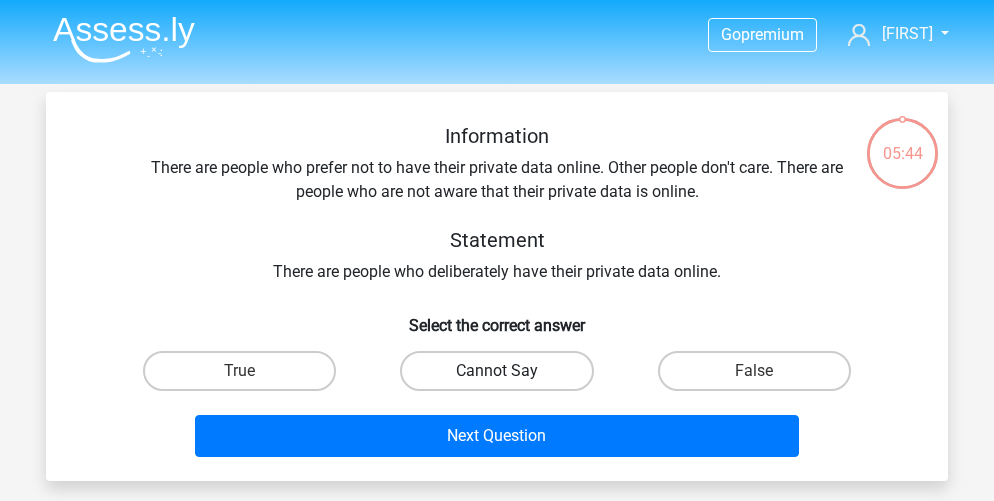 click on "Cannot Say" at bounding box center (496, 371) 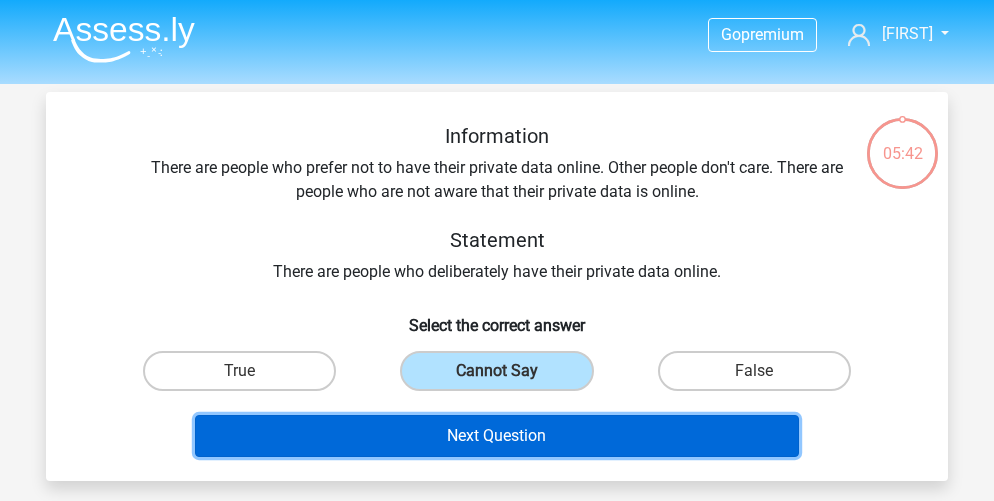 click on "Next Question" at bounding box center (497, 436) 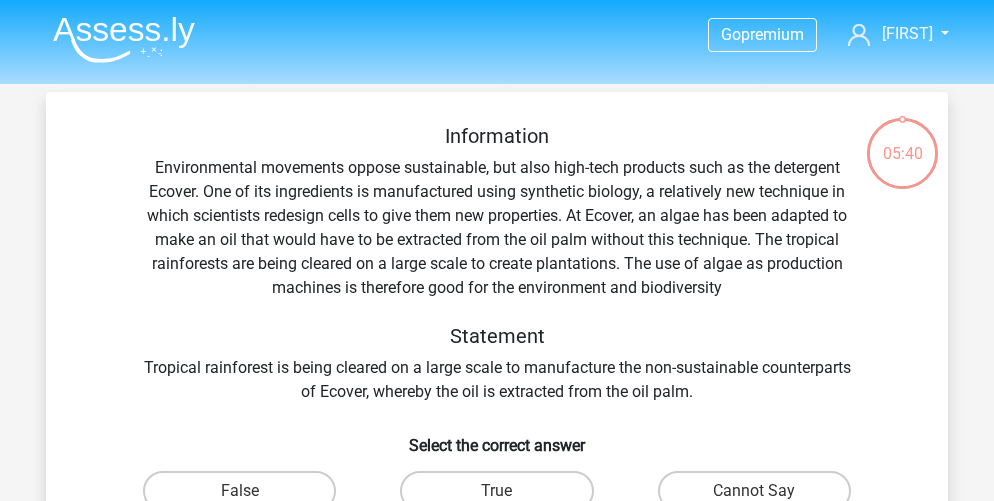 scroll, scrollTop: 92, scrollLeft: 0, axis: vertical 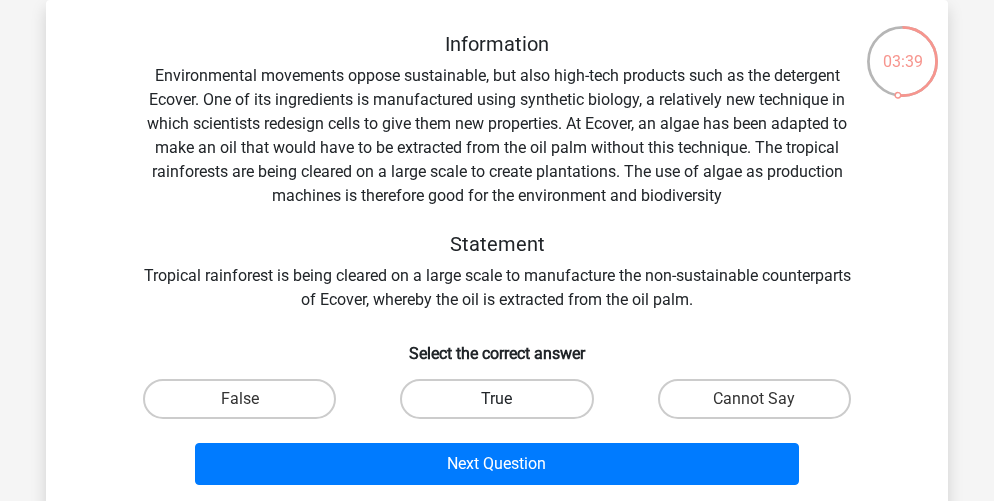 click on "True" at bounding box center [496, 399] 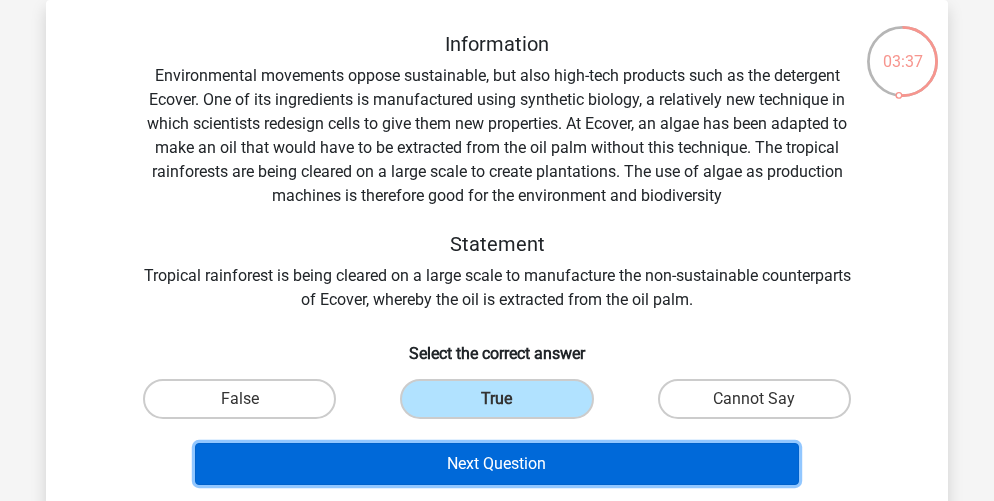 click on "Next Question" at bounding box center [497, 464] 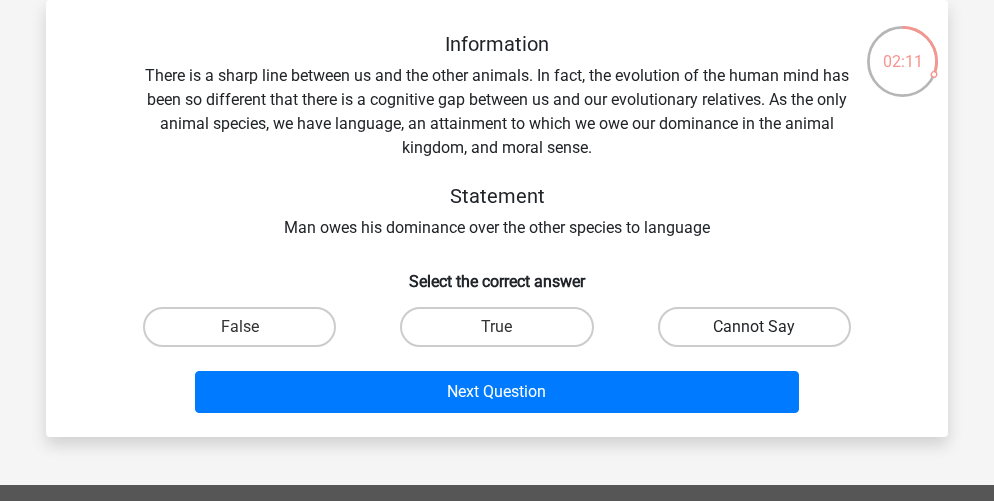 click on "Cannot Say" at bounding box center (754, 327) 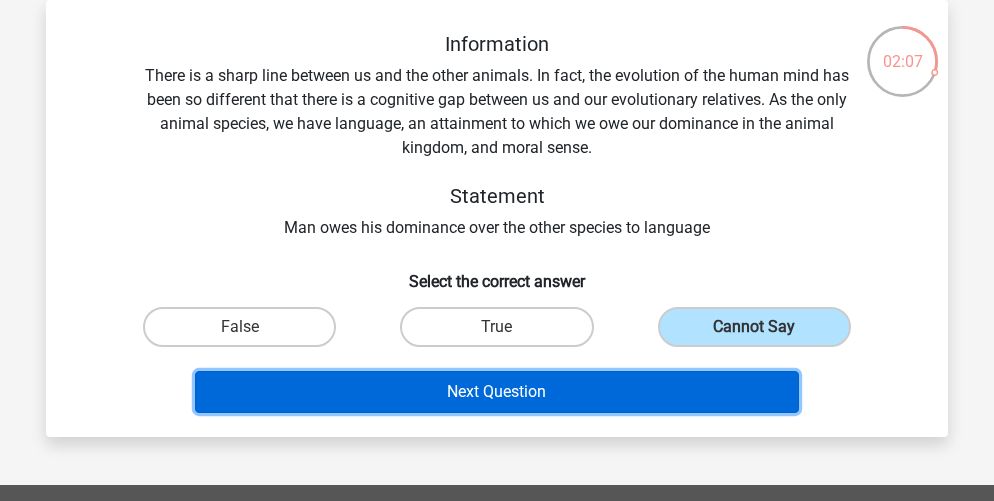 click on "Next Question" at bounding box center (497, 392) 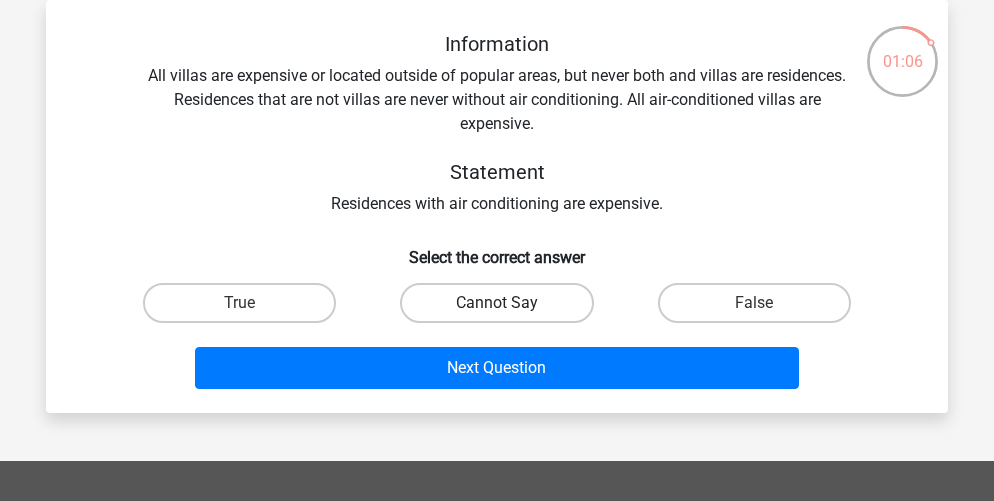 click on "Cannot Say" at bounding box center [496, 303] 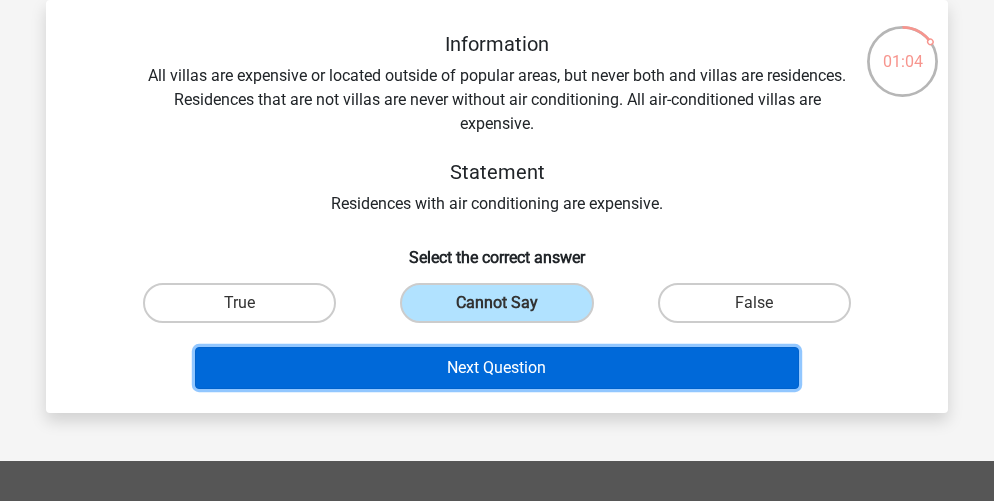 click on "Next Question" at bounding box center (497, 368) 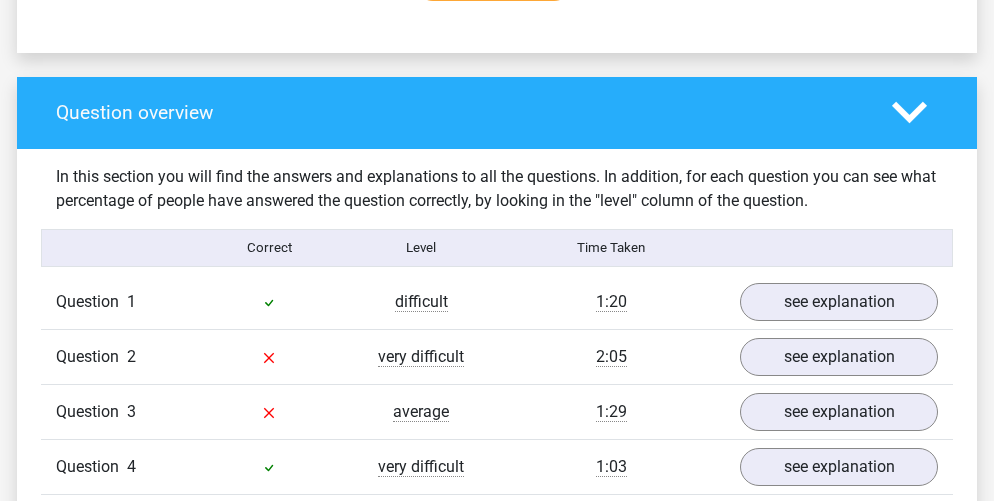 scroll, scrollTop: 1463, scrollLeft: 0, axis: vertical 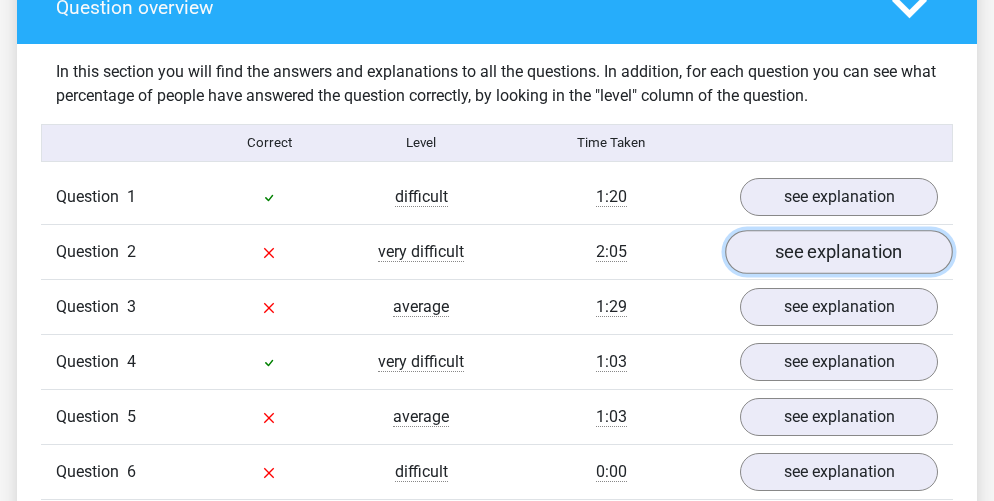 click on "see explanation" at bounding box center [839, 252] 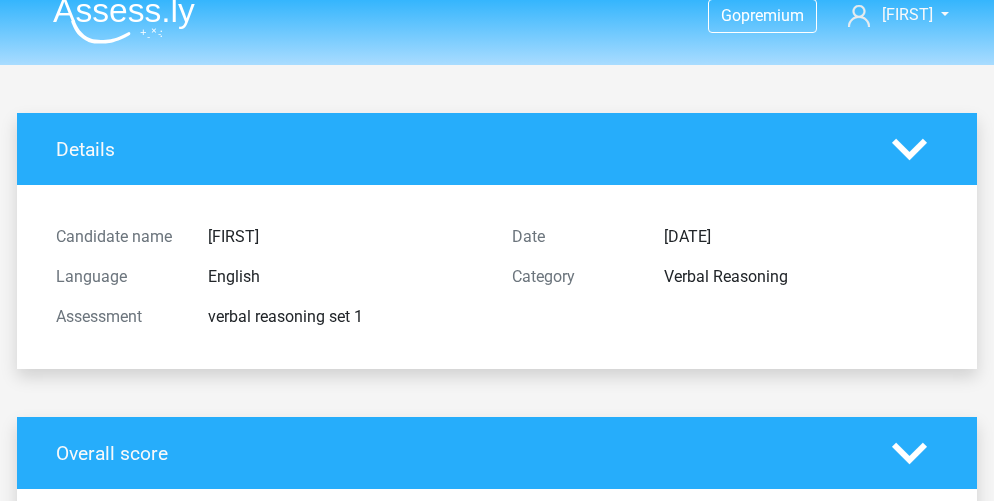 scroll, scrollTop: 0, scrollLeft: 0, axis: both 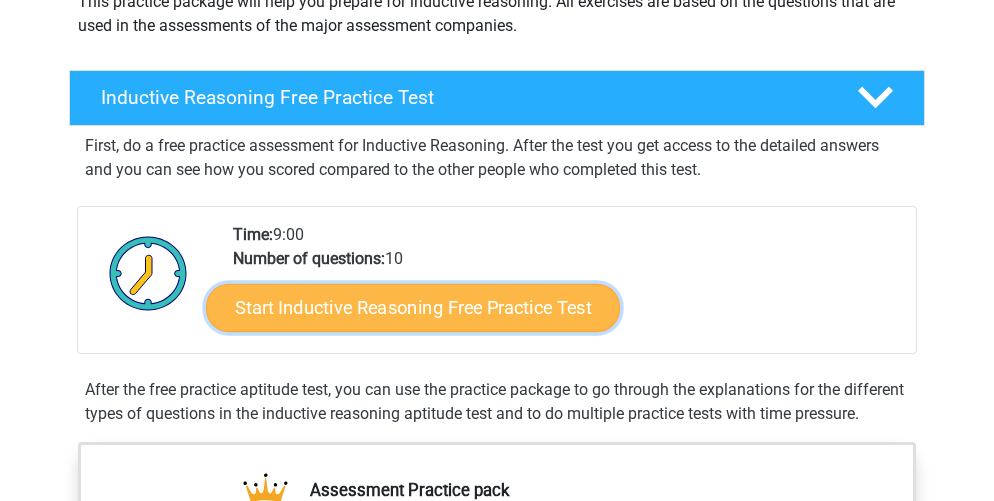 click on "Start Inductive Reasoning
Free Practice Test" at bounding box center [413, 307] 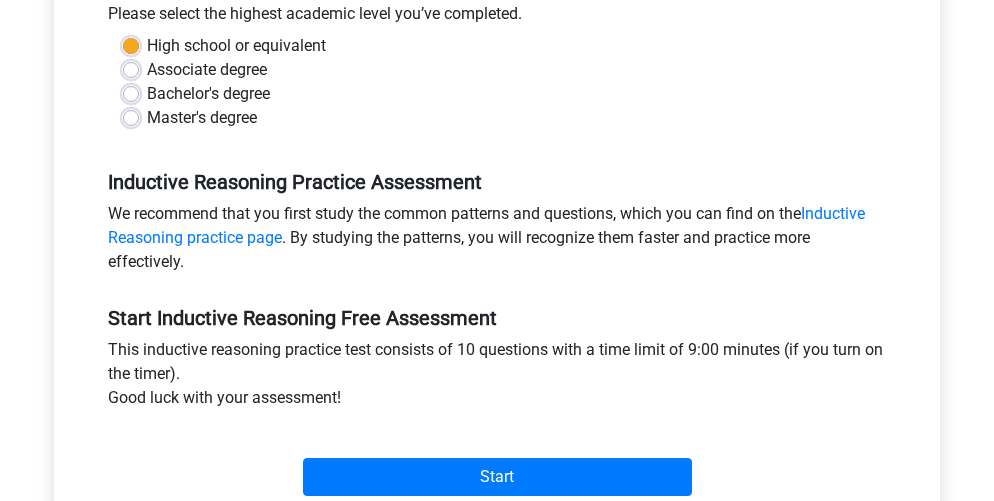 scroll, scrollTop: 558, scrollLeft: 0, axis: vertical 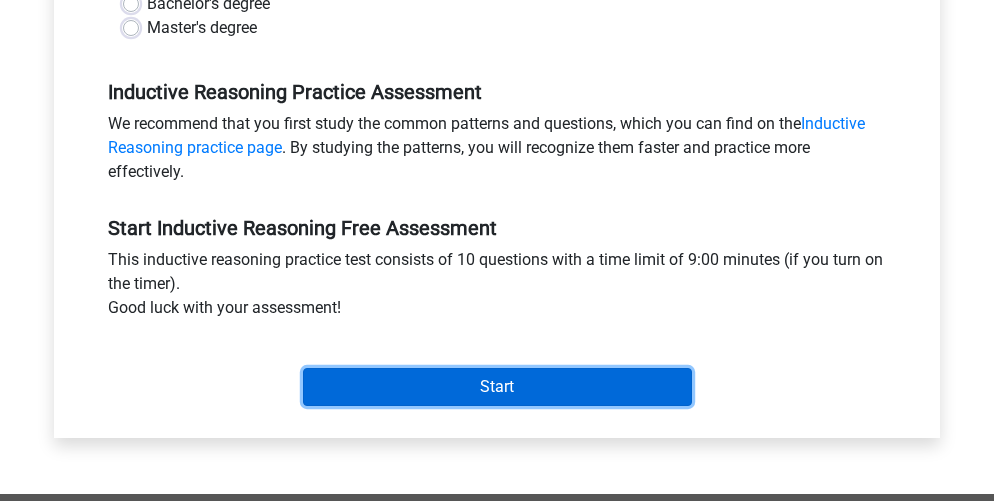 click on "Start" at bounding box center (497, 387) 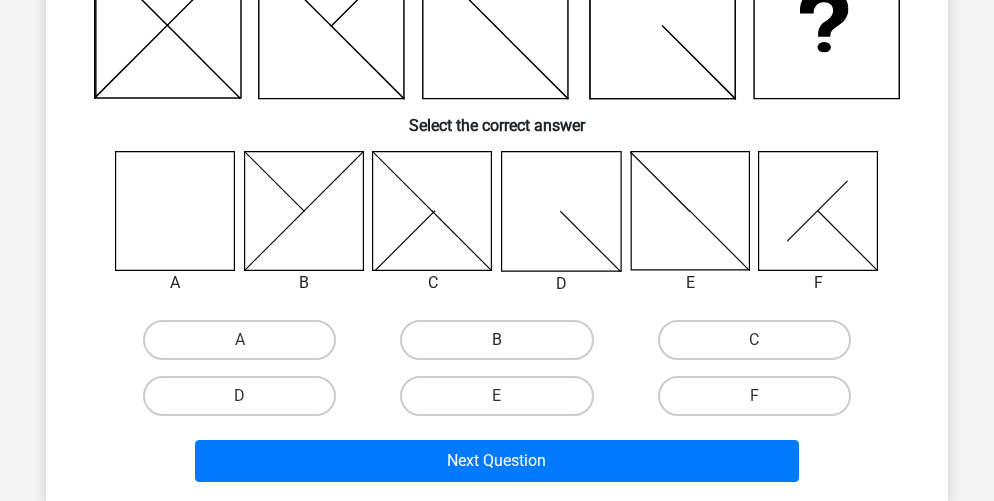 scroll, scrollTop: 240, scrollLeft: 0, axis: vertical 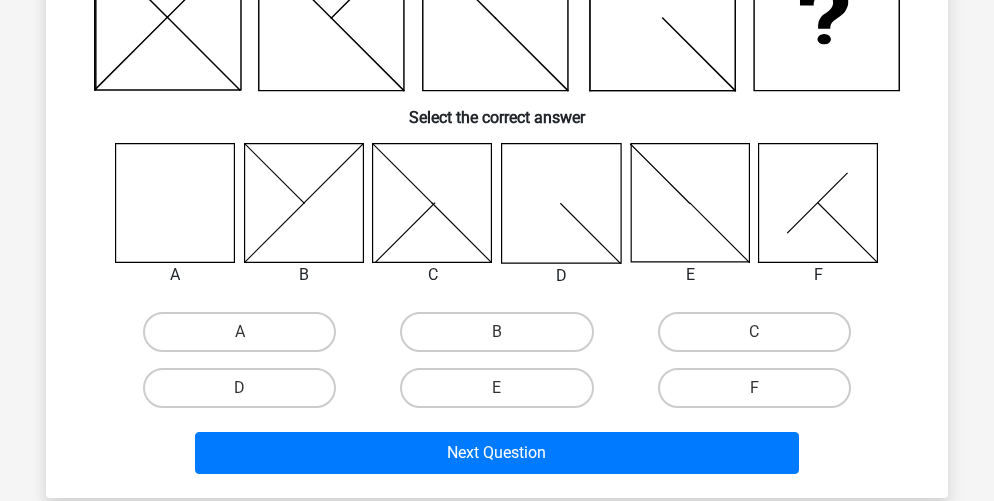 click on "D" at bounding box center (246, 394) 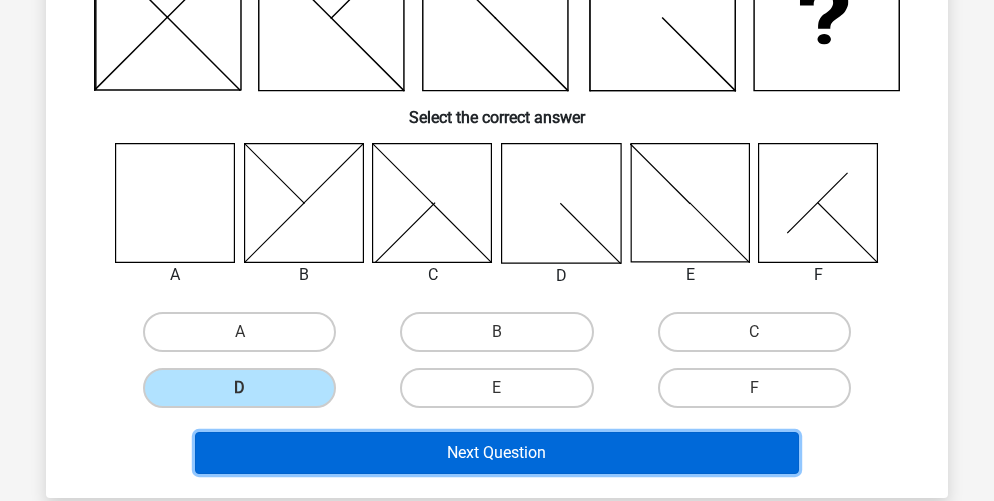 click on "Next Question" at bounding box center [497, 453] 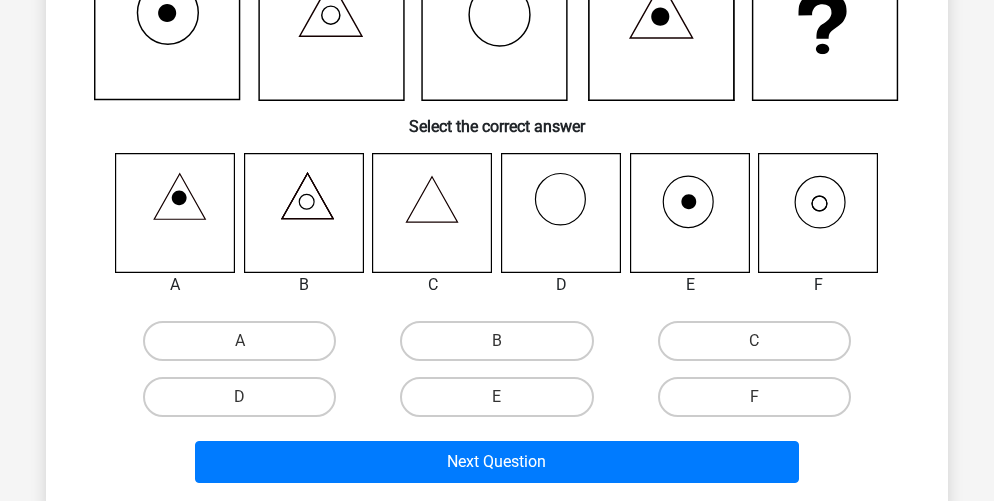 scroll, scrollTop: 239, scrollLeft: 0, axis: vertical 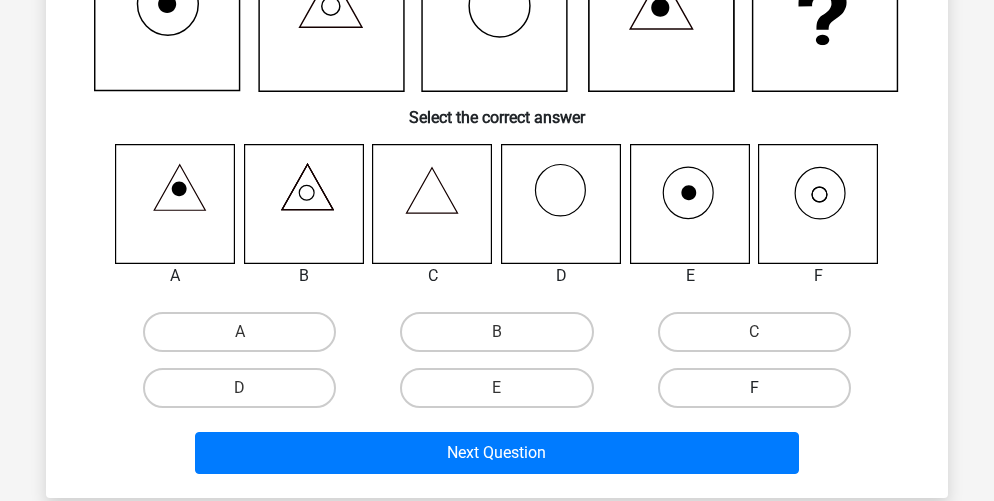 click on "F" at bounding box center [754, 388] 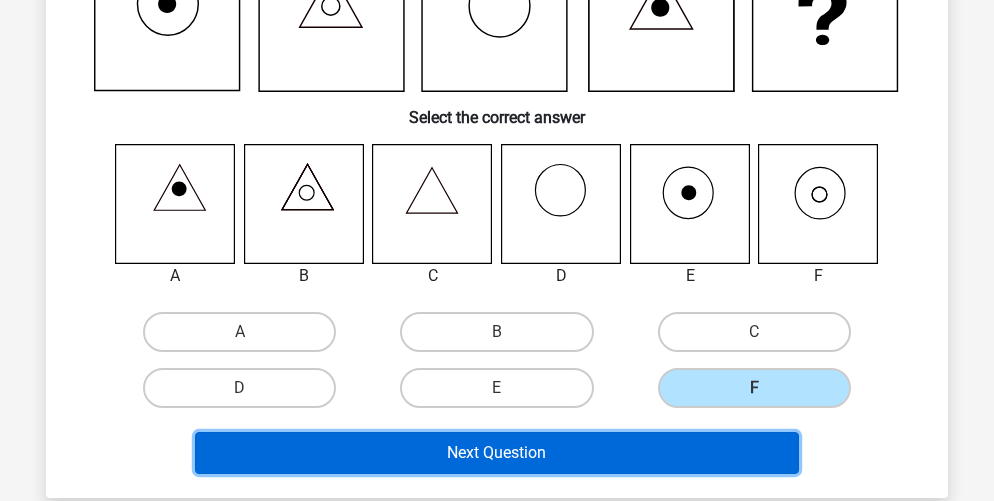 click on "Next Question" at bounding box center (497, 453) 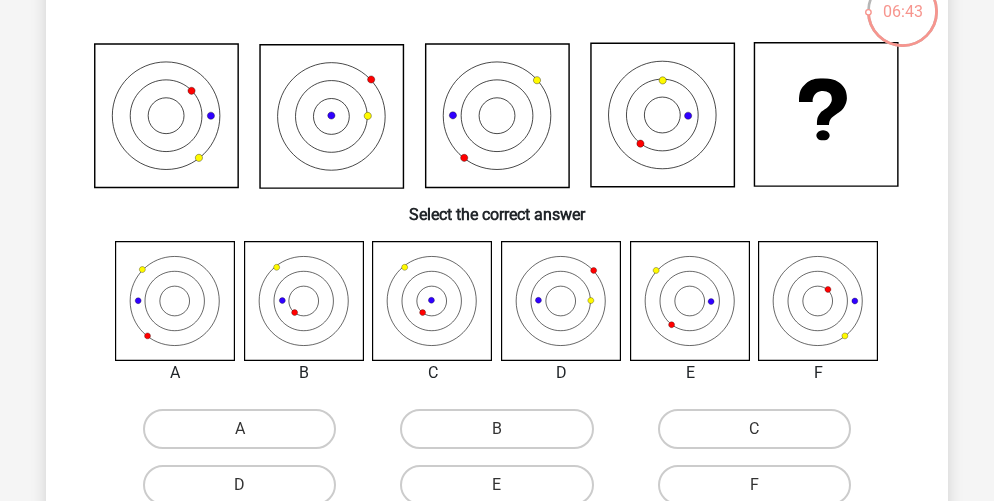 scroll, scrollTop: 177, scrollLeft: 0, axis: vertical 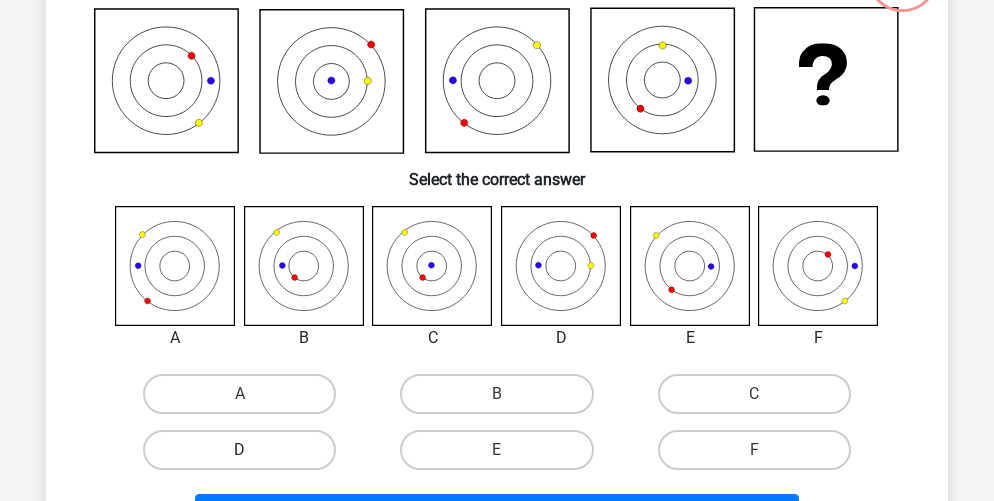 click on "D" at bounding box center [239, 450] 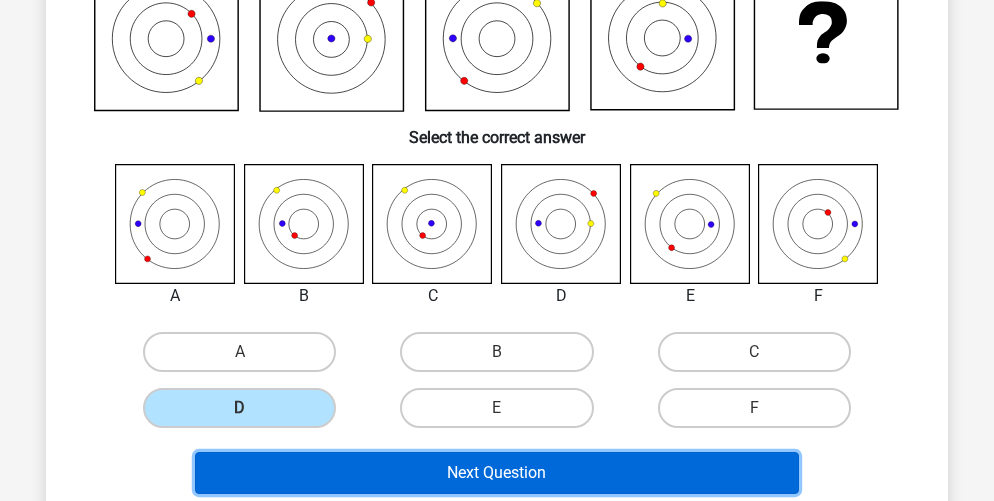 click on "Next Question" at bounding box center [497, 473] 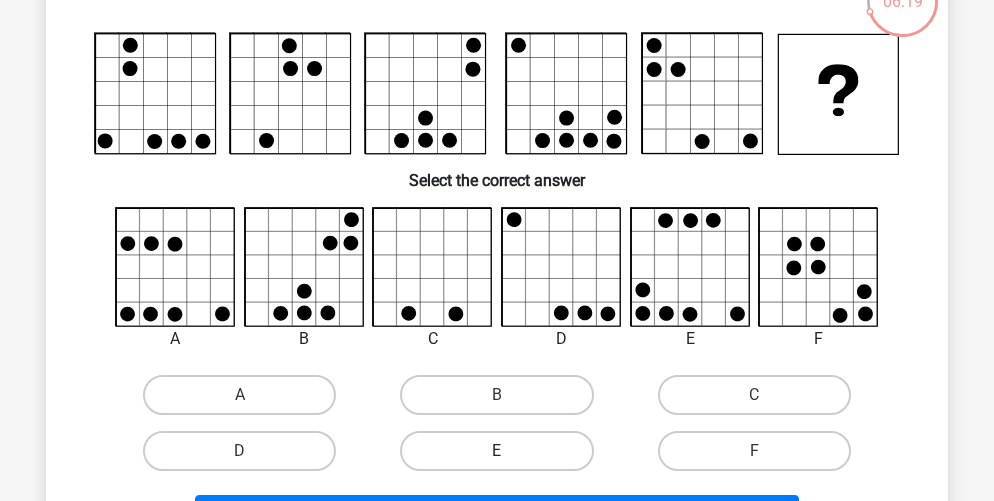 scroll, scrollTop: 184, scrollLeft: 0, axis: vertical 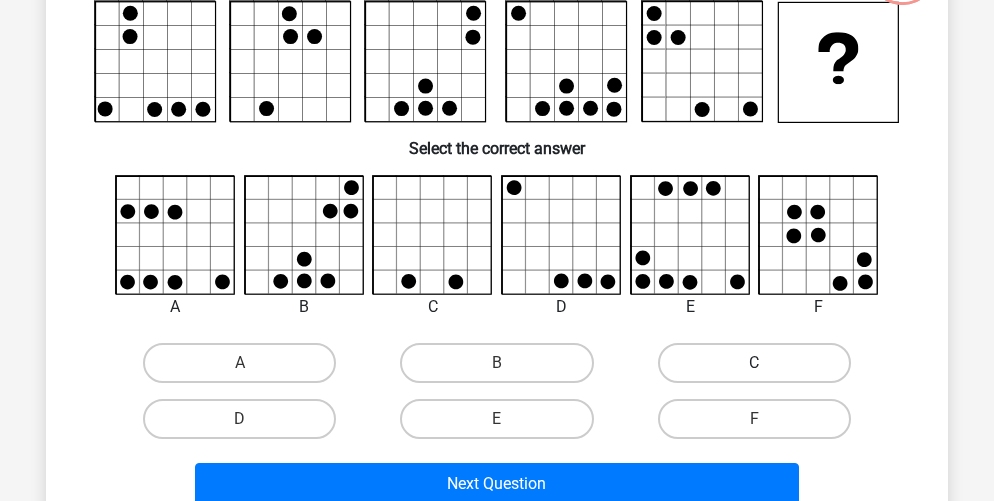 click on "C" at bounding box center [754, 363] 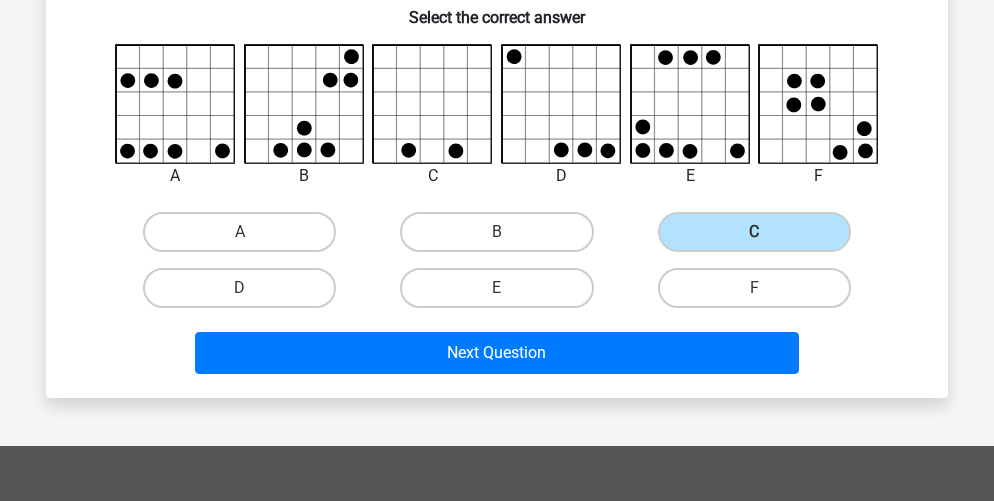 scroll, scrollTop: 316, scrollLeft: 0, axis: vertical 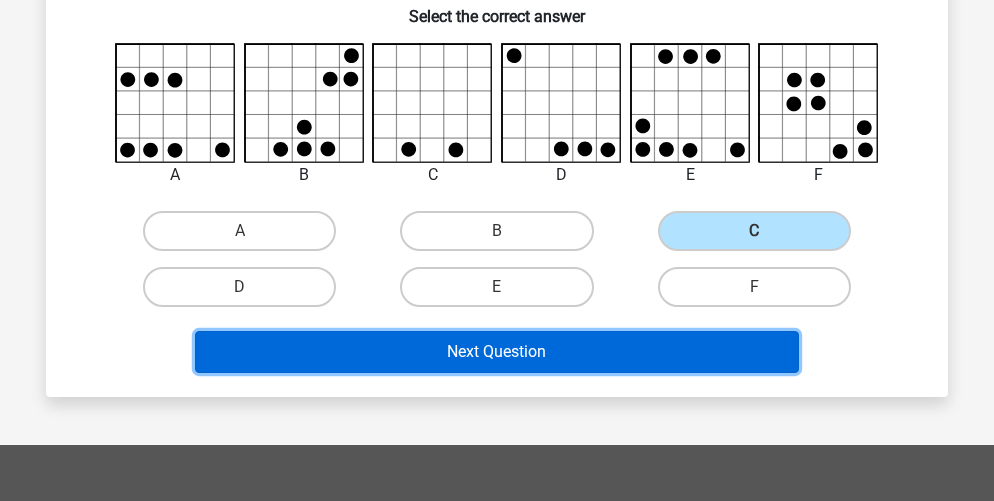 click on "Next Question" at bounding box center [497, 352] 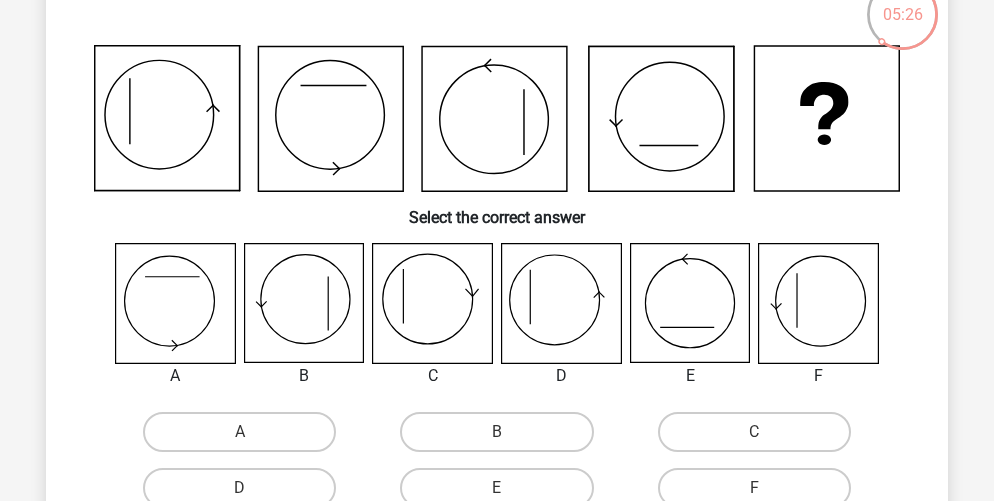 scroll, scrollTop: 150, scrollLeft: 0, axis: vertical 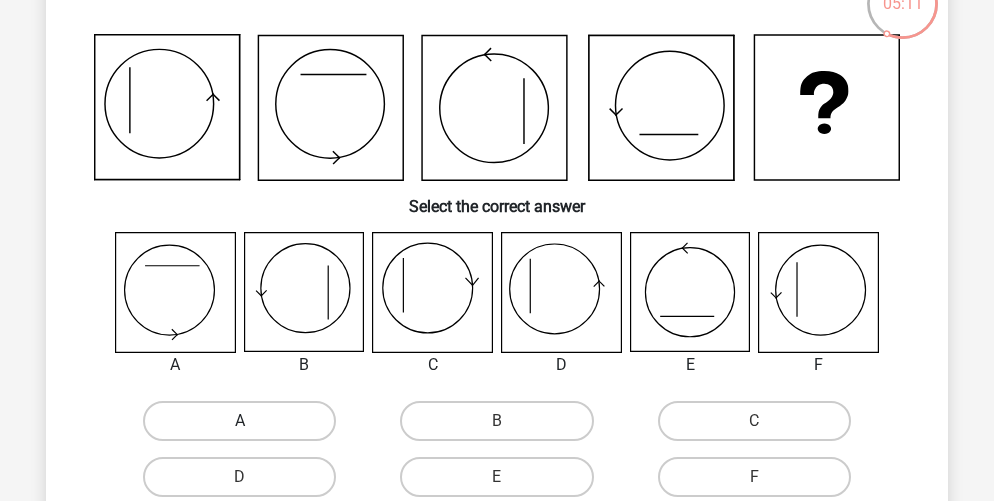 click on "A" at bounding box center [239, 421] 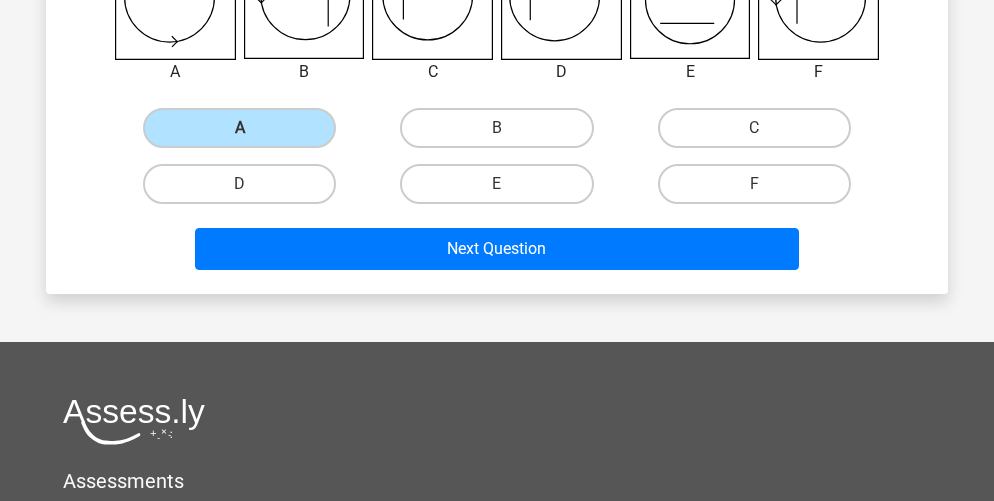 scroll, scrollTop: 510, scrollLeft: 0, axis: vertical 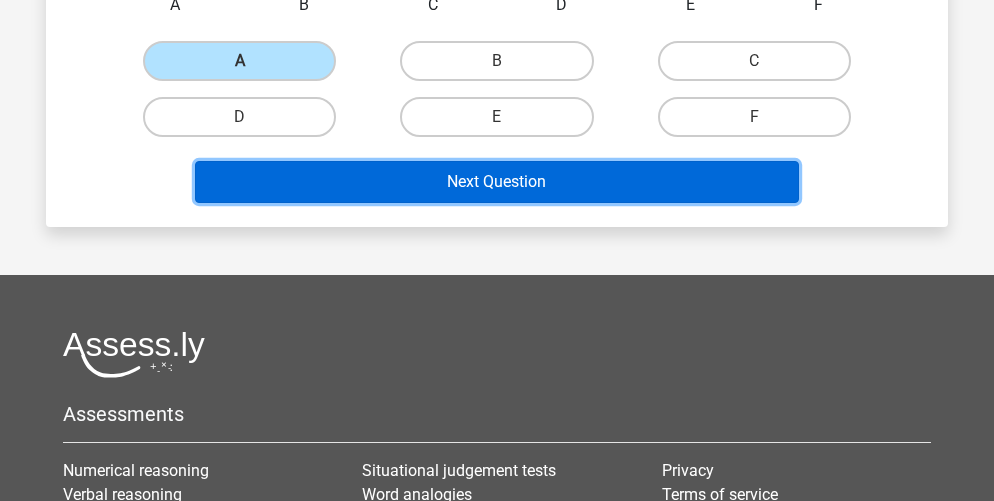 click on "Next Question" at bounding box center (497, 182) 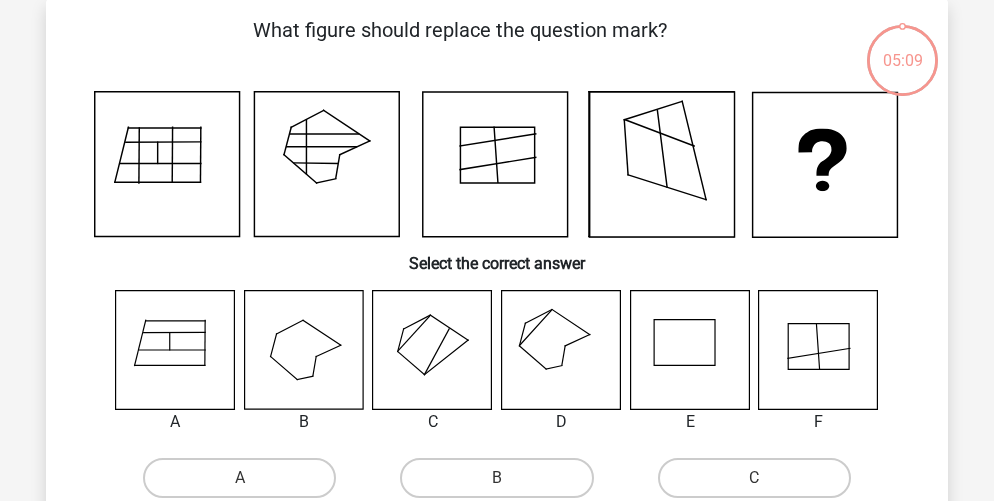 scroll, scrollTop: 92, scrollLeft: 0, axis: vertical 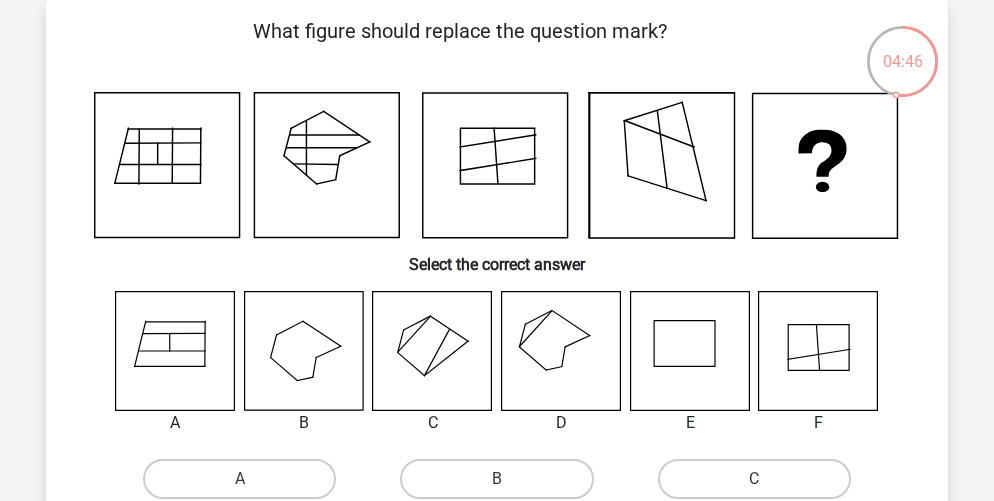 click 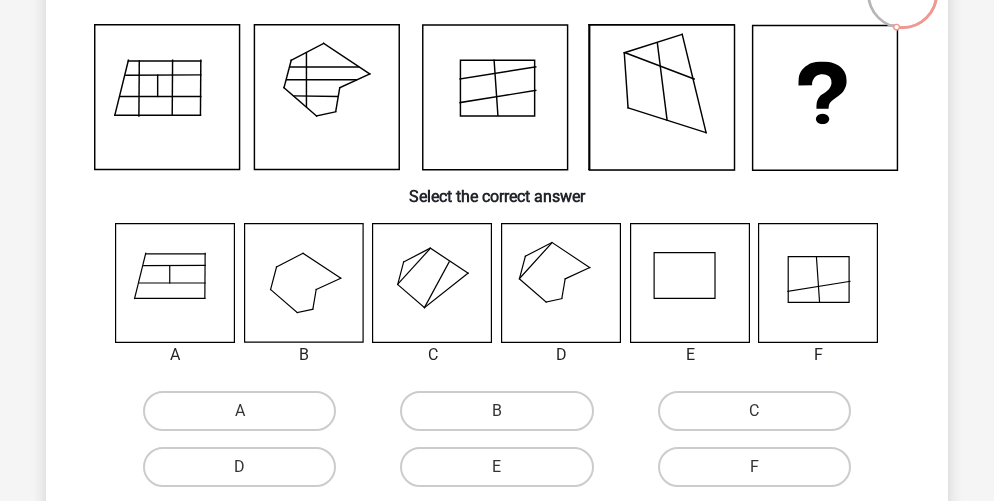 scroll, scrollTop: 161, scrollLeft: 0, axis: vertical 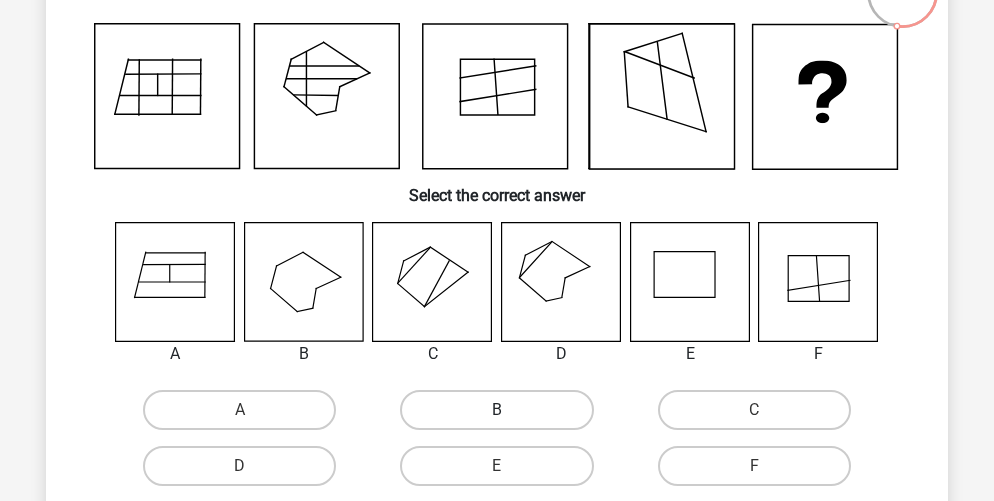 click on "B" at bounding box center [496, 410] 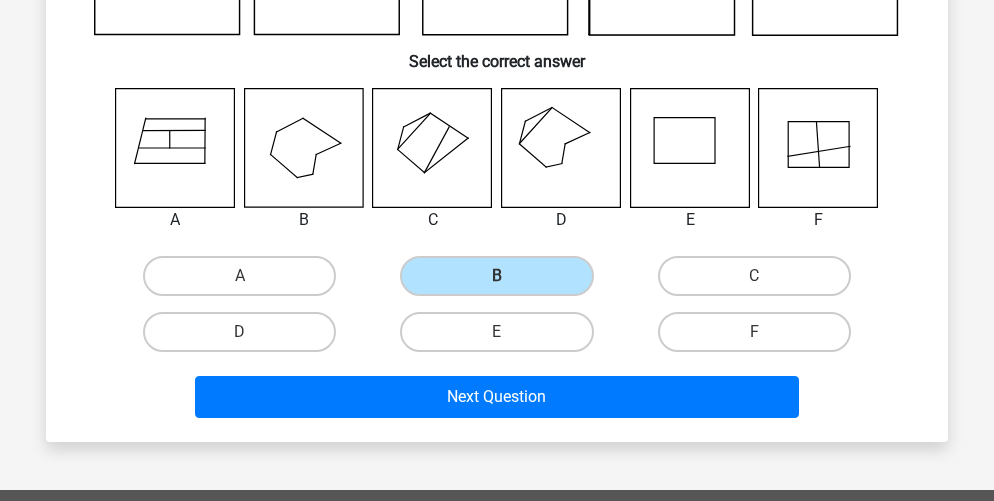 scroll, scrollTop: 296, scrollLeft: 0, axis: vertical 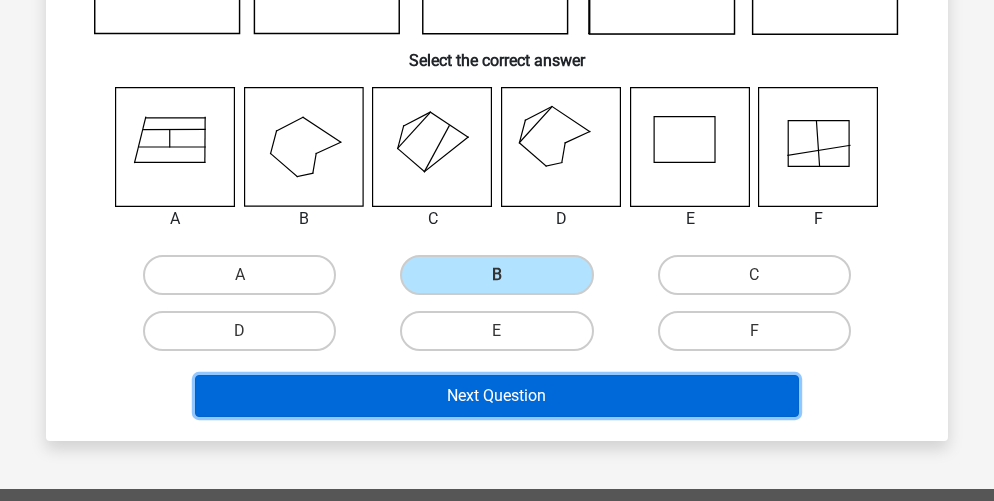 click on "Next Question" at bounding box center [497, 396] 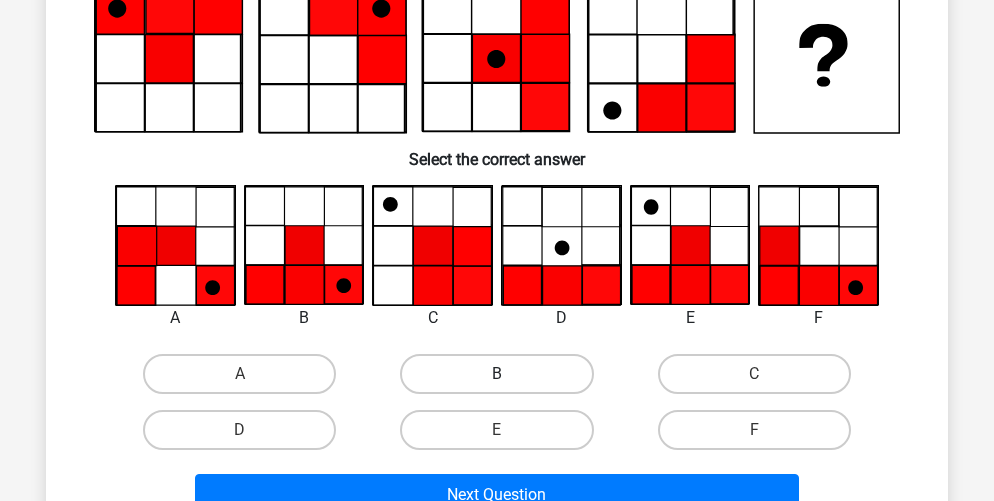scroll, scrollTop: 204, scrollLeft: 0, axis: vertical 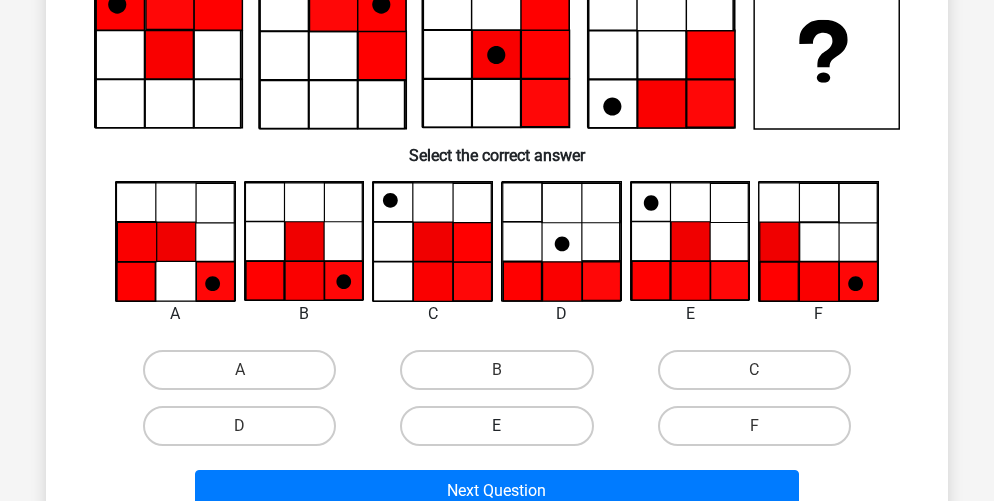 click on "E" at bounding box center [496, 426] 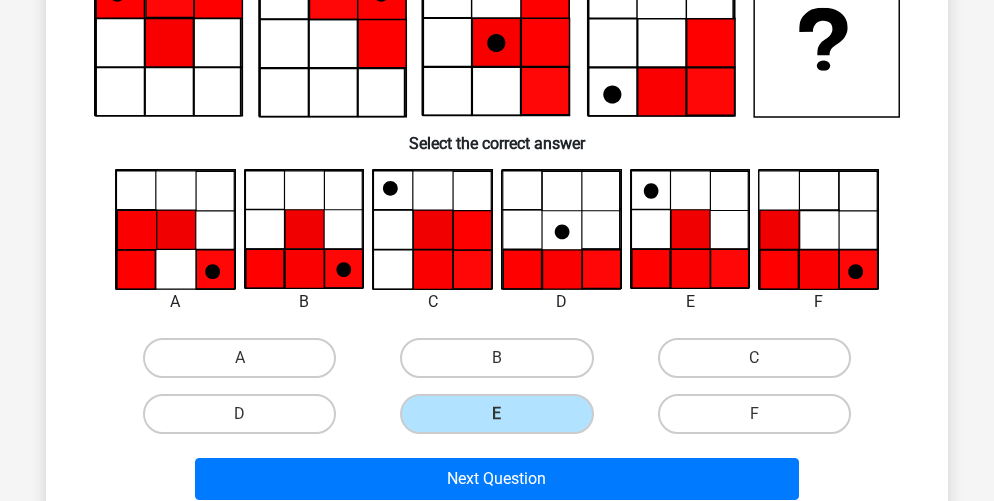 scroll, scrollTop: 236, scrollLeft: 0, axis: vertical 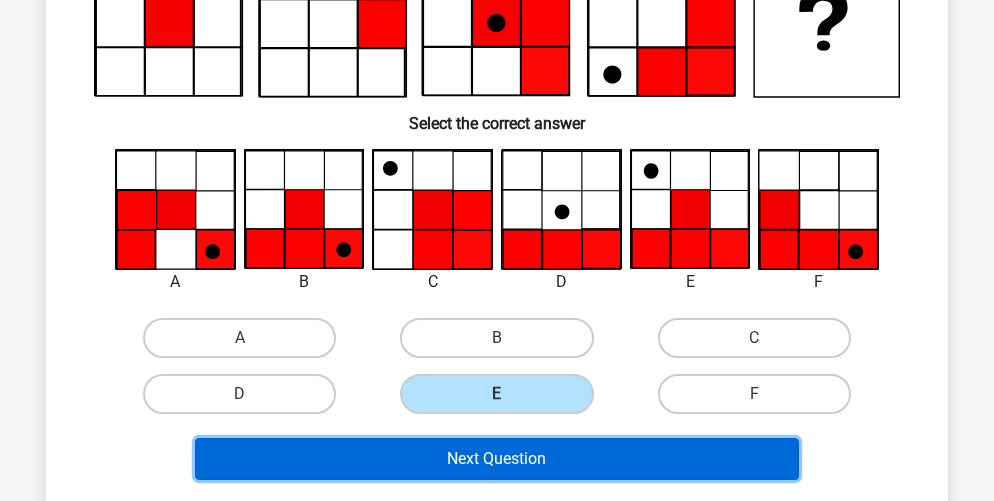 click on "Next Question" at bounding box center [497, 459] 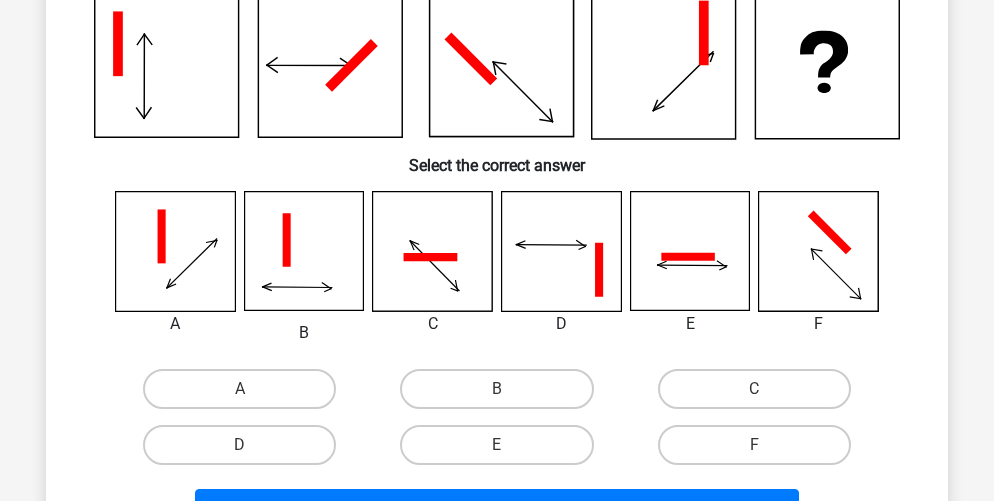 scroll, scrollTop: 194, scrollLeft: 0, axis: vertical 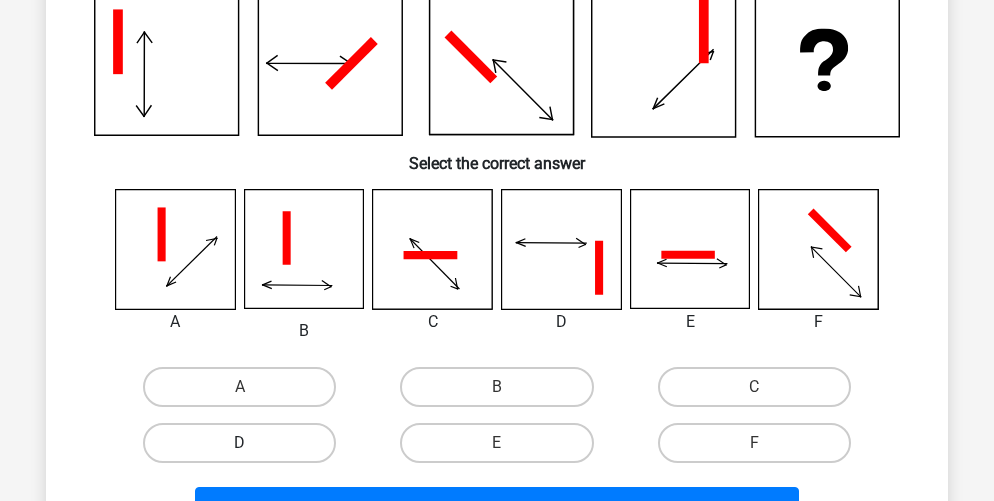 click on "D" at bounding box center (239, 443) 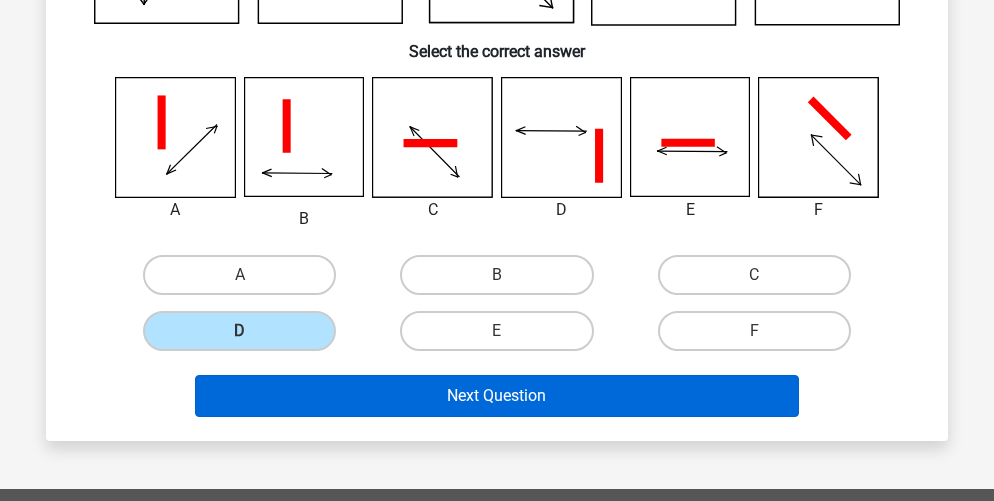 scroll, scrollTop: 307, scrollLeft: 0, axis: vertical 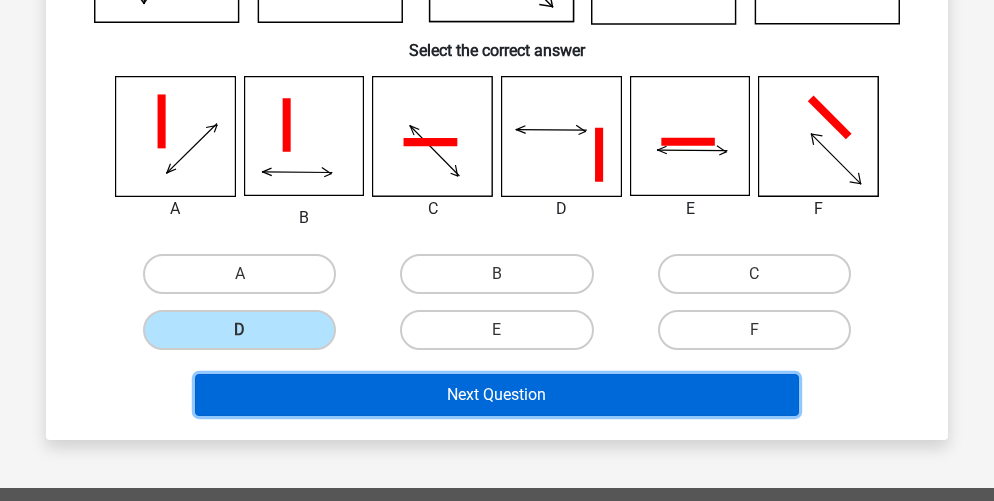 click on "Next Question" at bounding box center [497, 395] 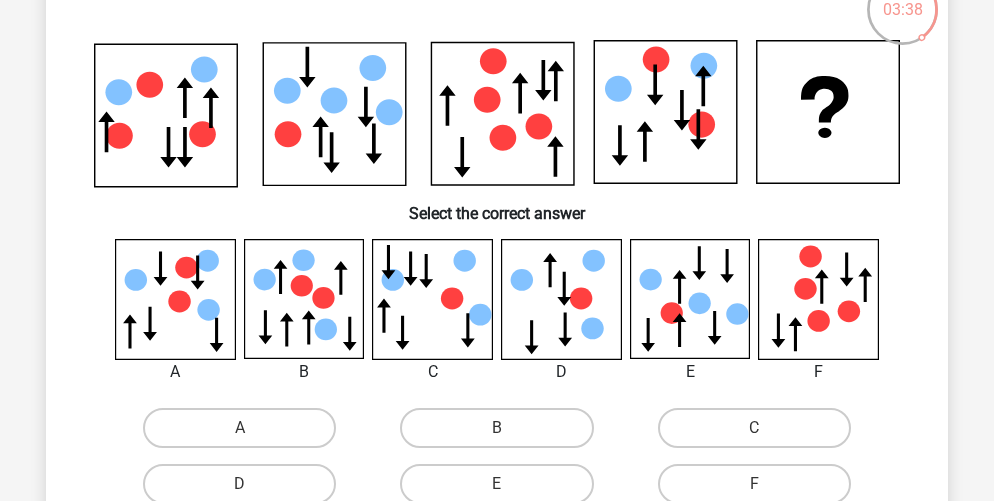 scroll, scrollTop: 260, scrollLeft: 0, axis: vertical 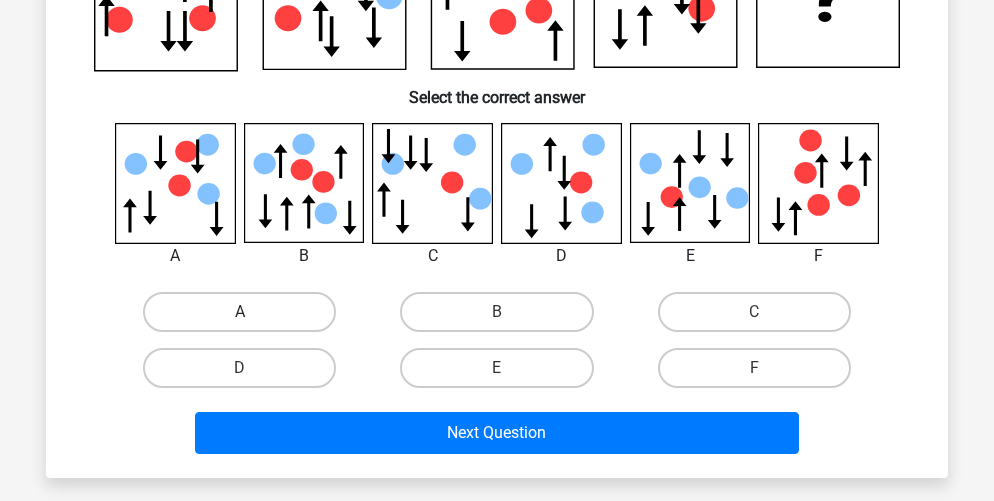 click on "A" at bounding box center (239, 312) 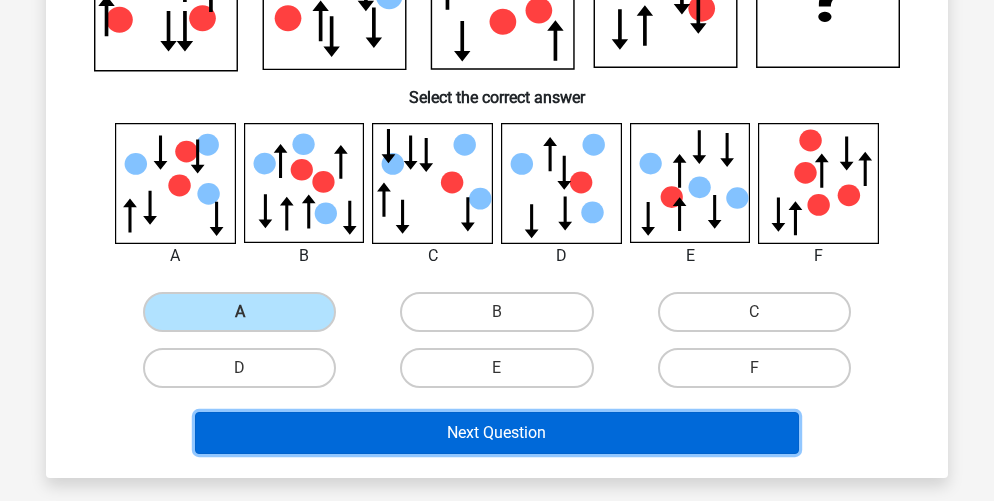 click on "Next Question" at bounding box center [497, 433] 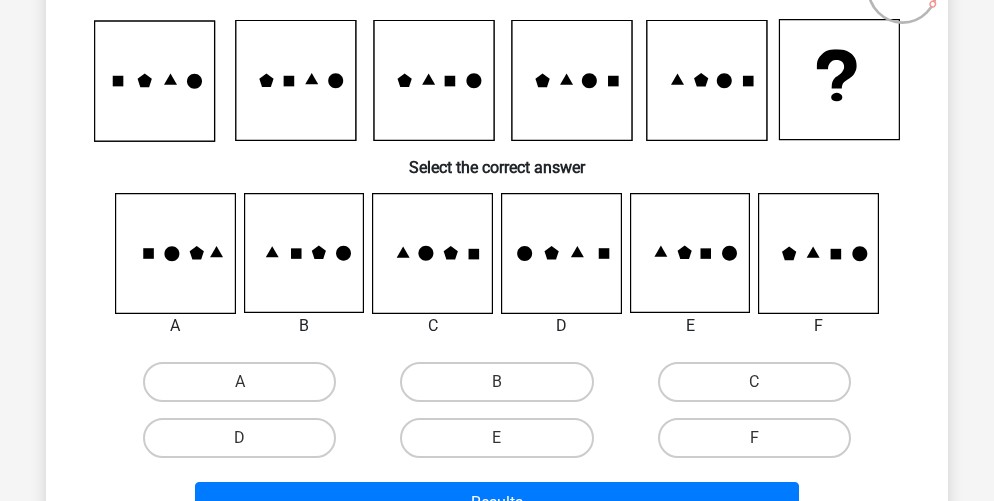 scroll, scrollTop: 169, scrollLeft: 0, axis: vertical 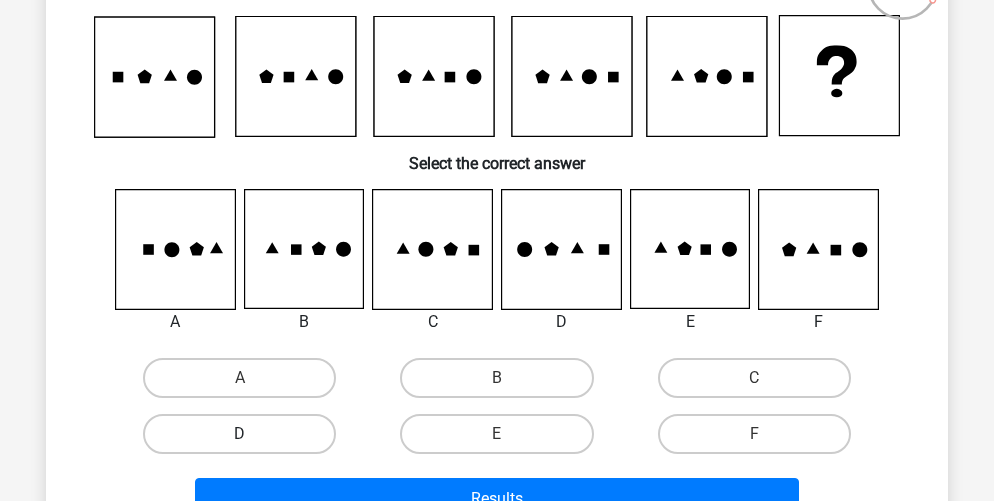 click on "D" at bounding box center [239, 434] 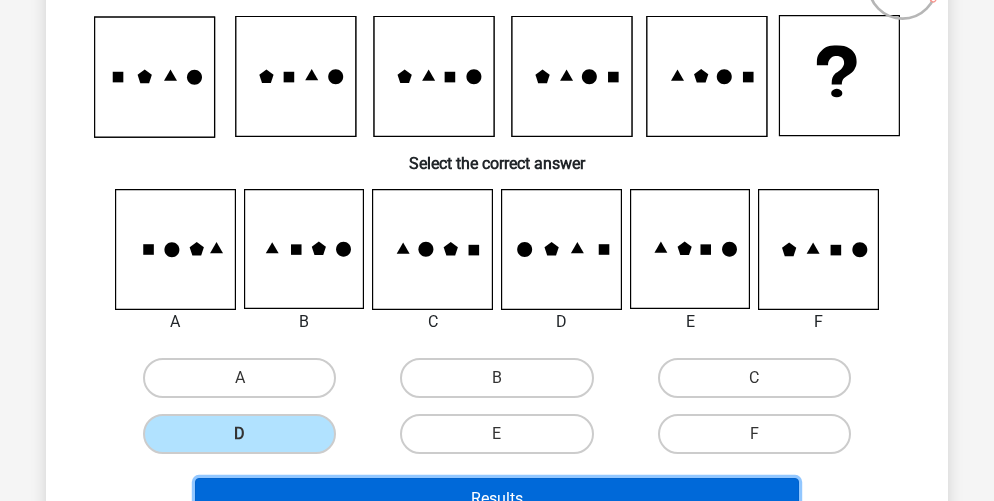 click on "Results" at bounding box center [497, 499] 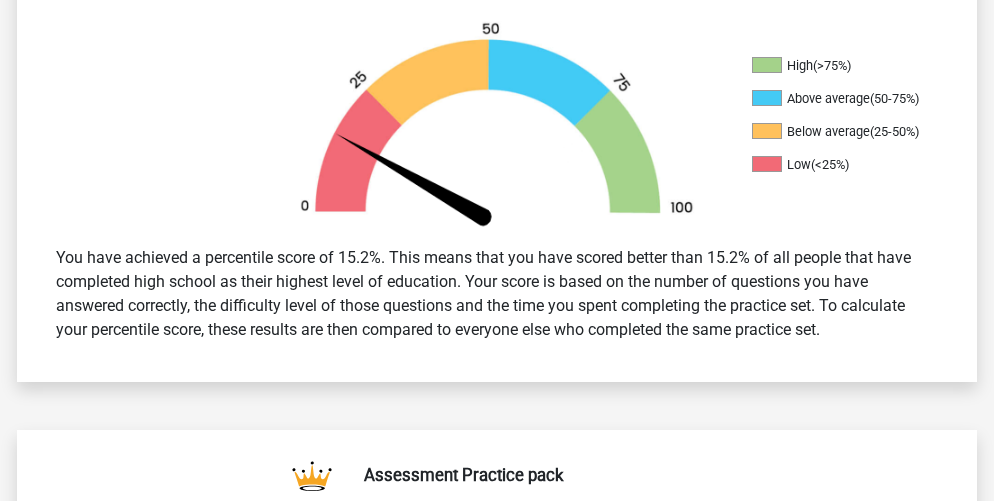 scroll, scrollTop: 483, scrollLeft: 0, axis: vertical 